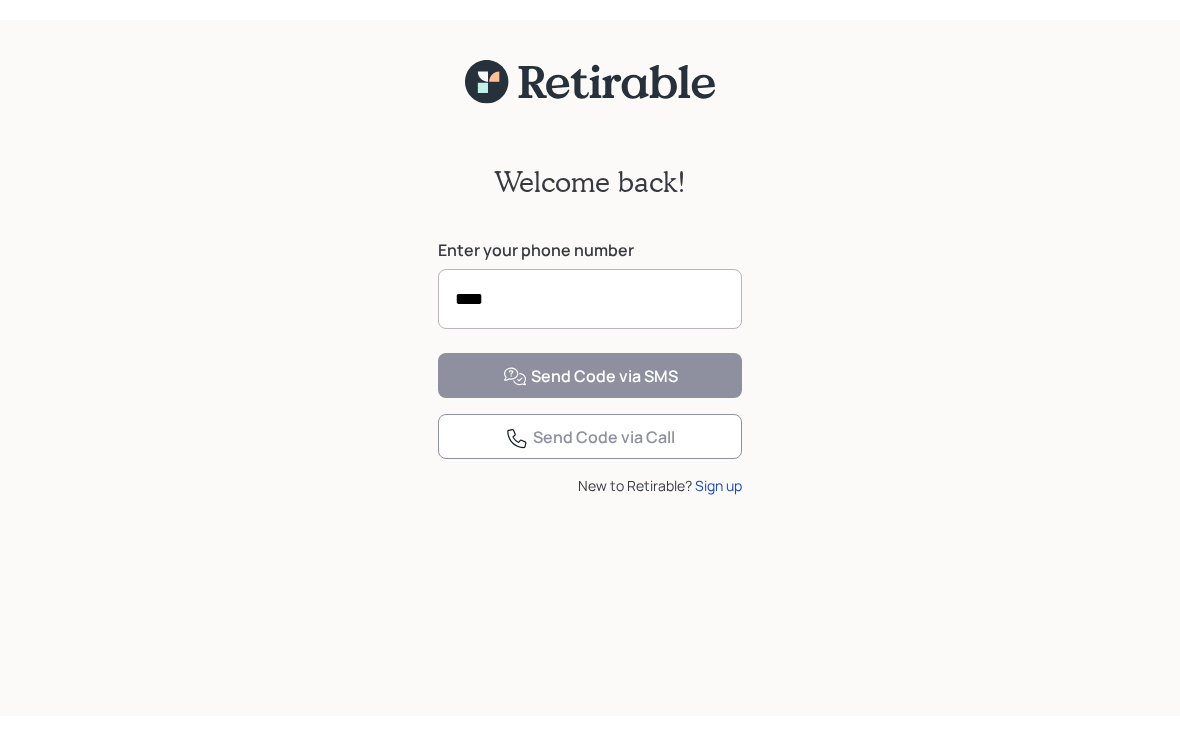 scroll, scrollTop: 0, scrollLeft: 0, axis: both 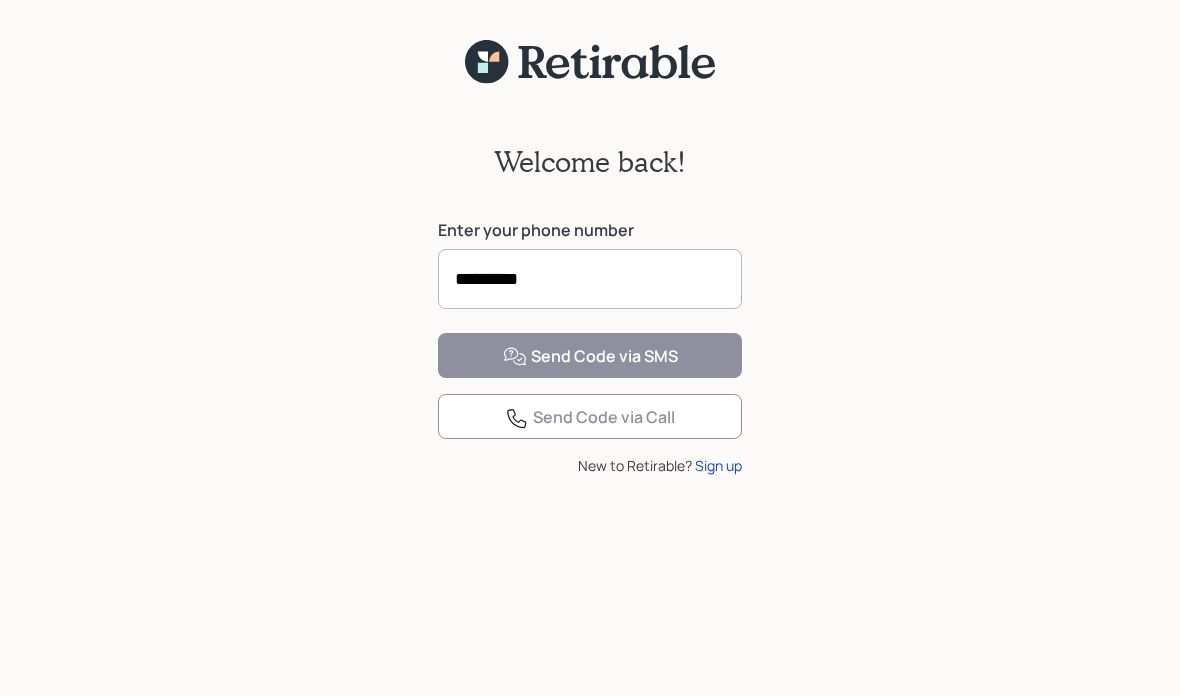 type on "**********" 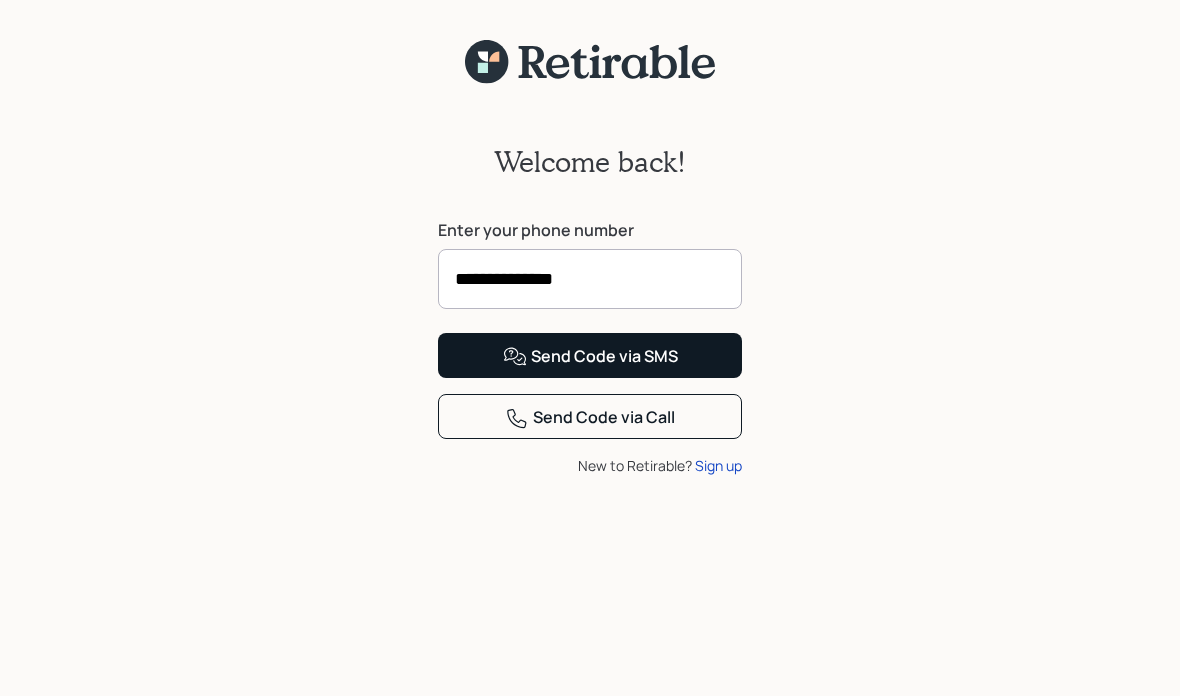 click on "Send Code via SMS" at bounding box center (590, 357) 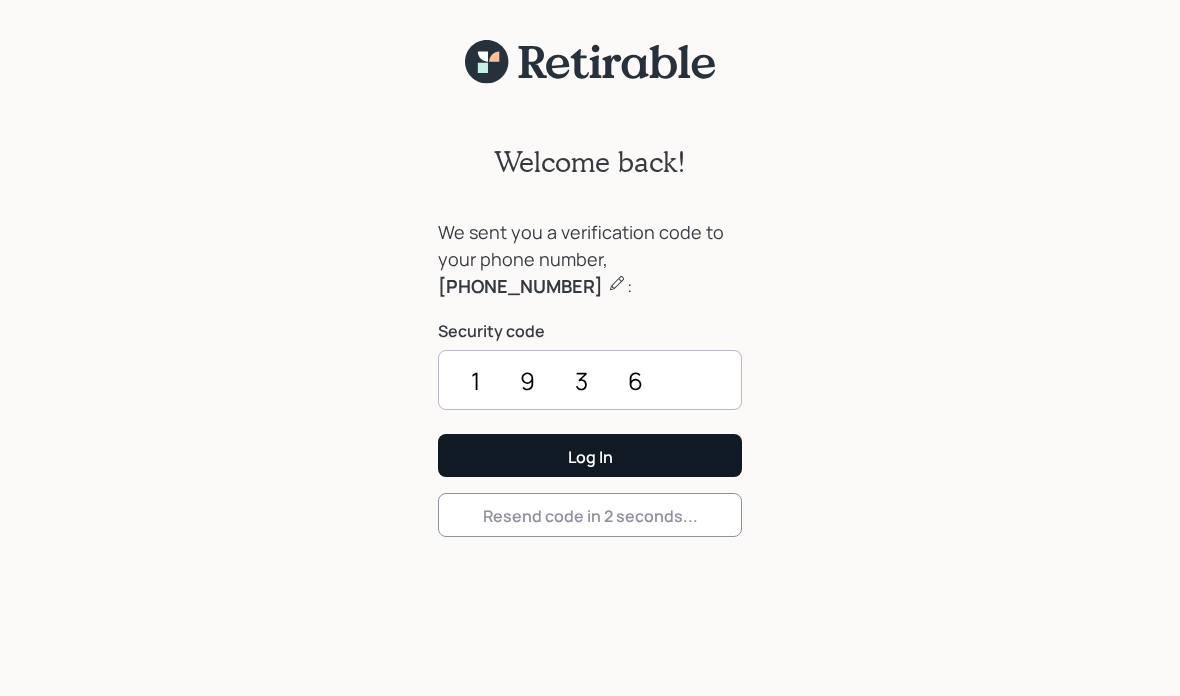 type on "1936" 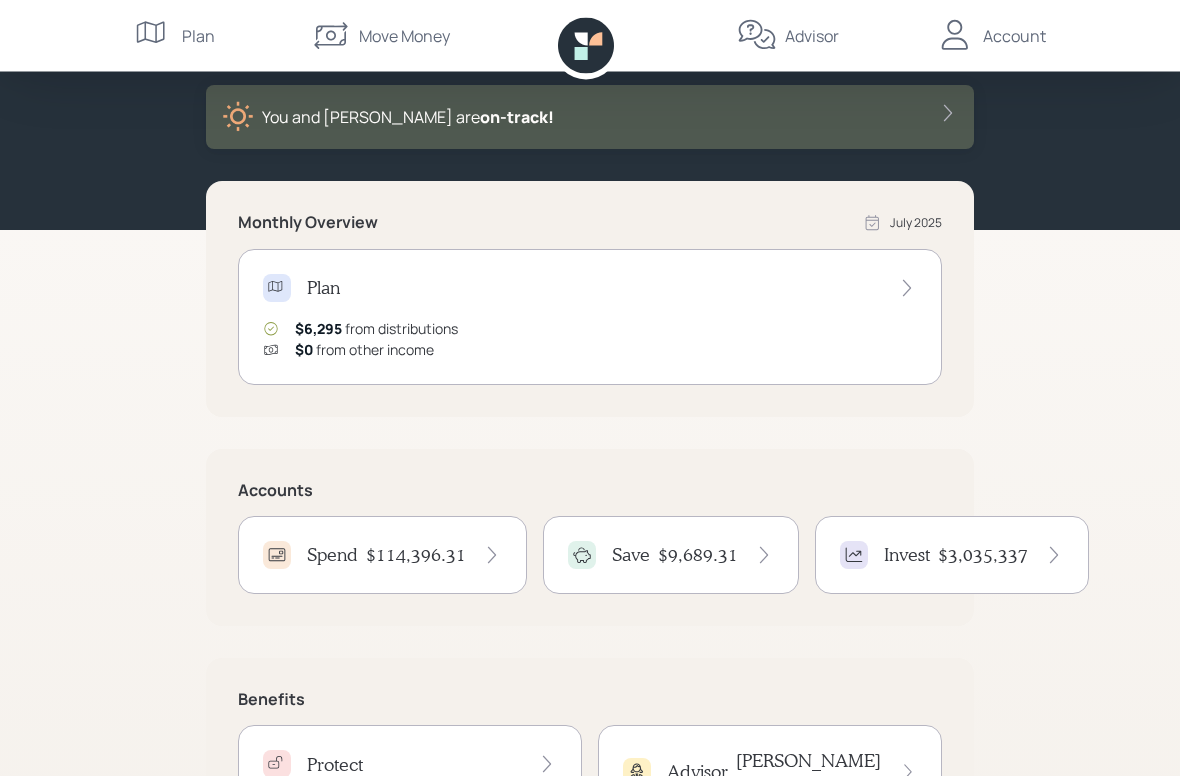 scroll, scrollTop: 111, scrollLeft: 0, axis: vertical 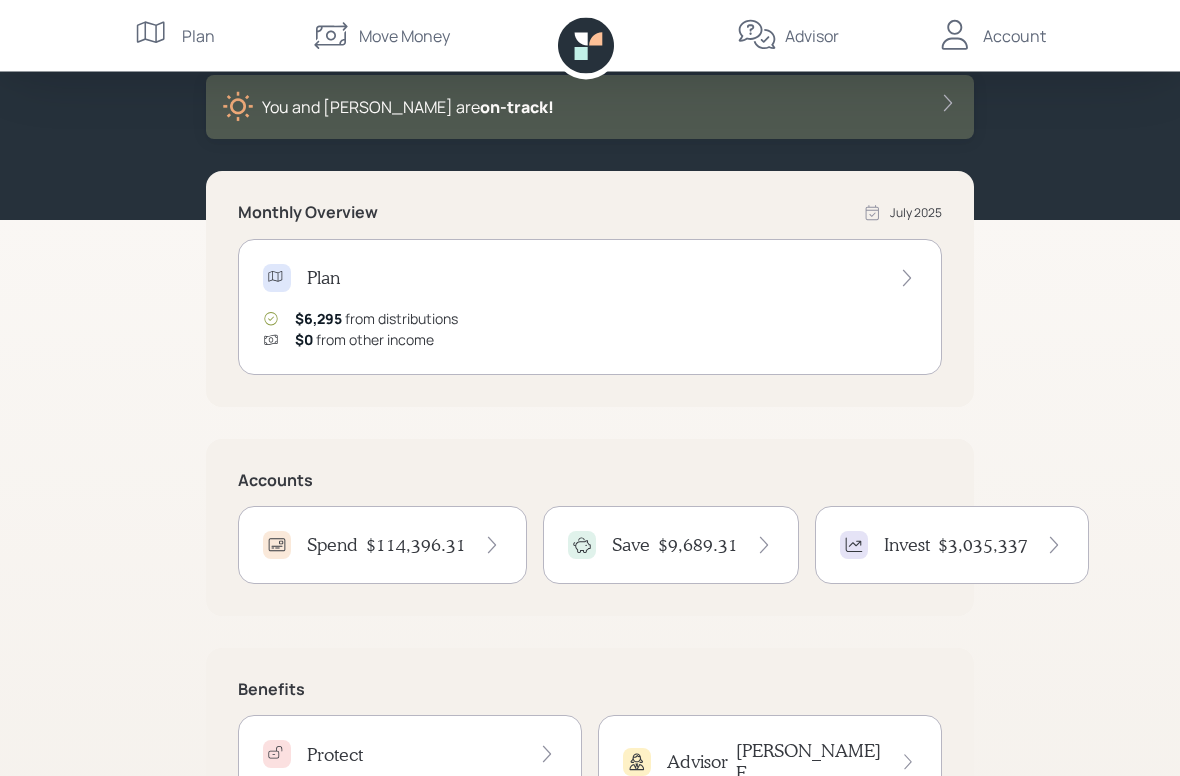 click on "$9,689.31" at bounding box center (698, 546) 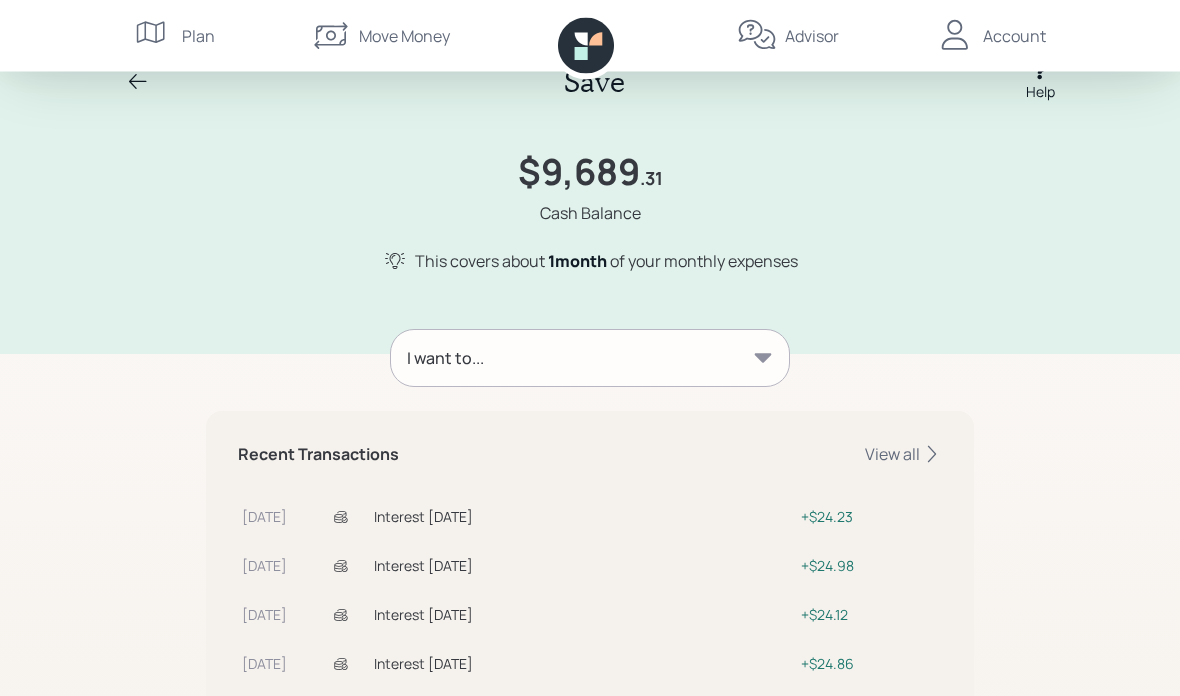 scroll, scrollTop: 0, scrollLeft: 0, axis: both 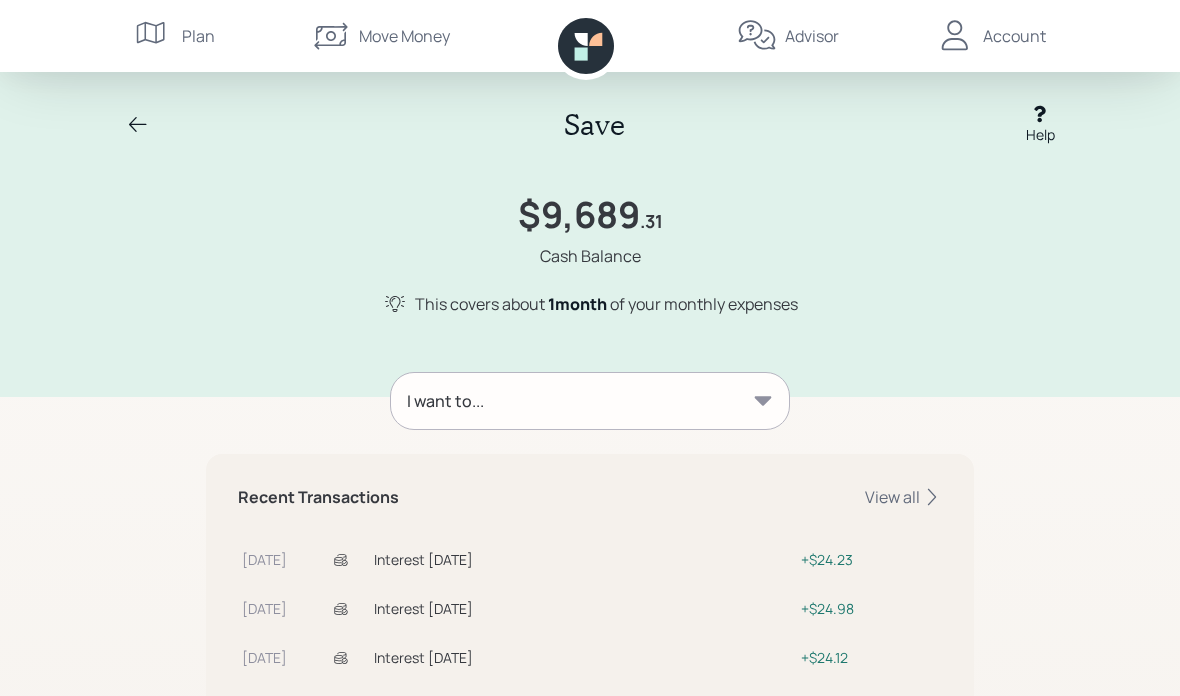 click on "Move Money" at bounding box center [380, 36] 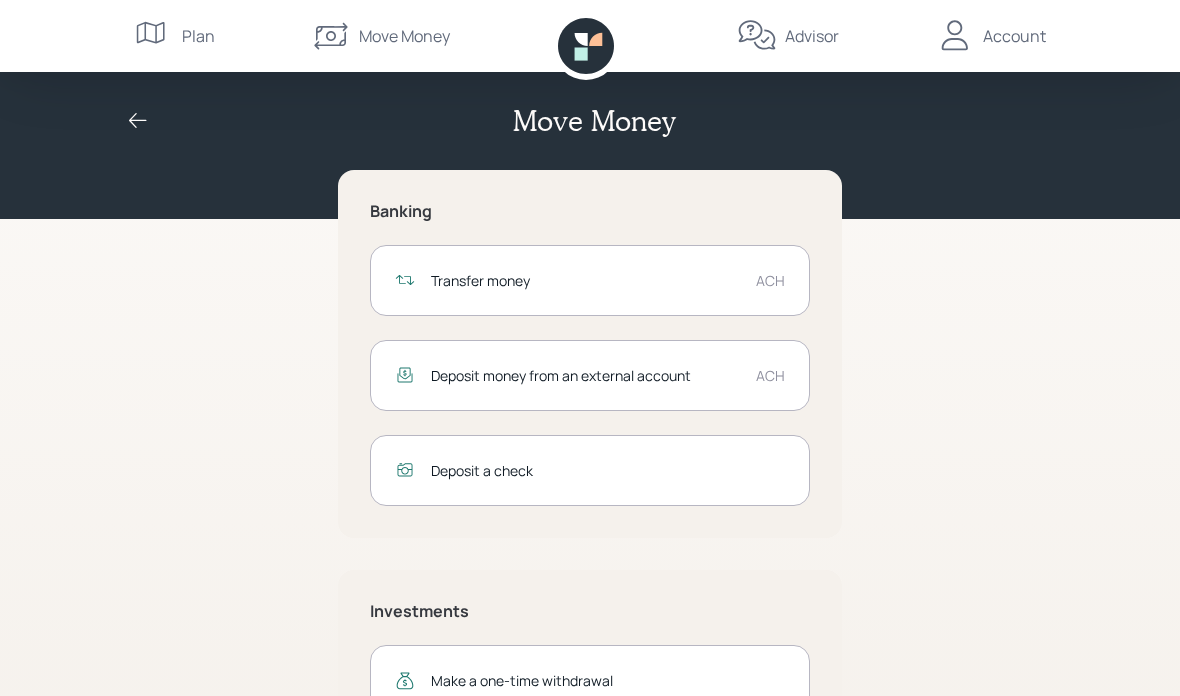 click on "Transfer money" at bounding box center (585, 280) 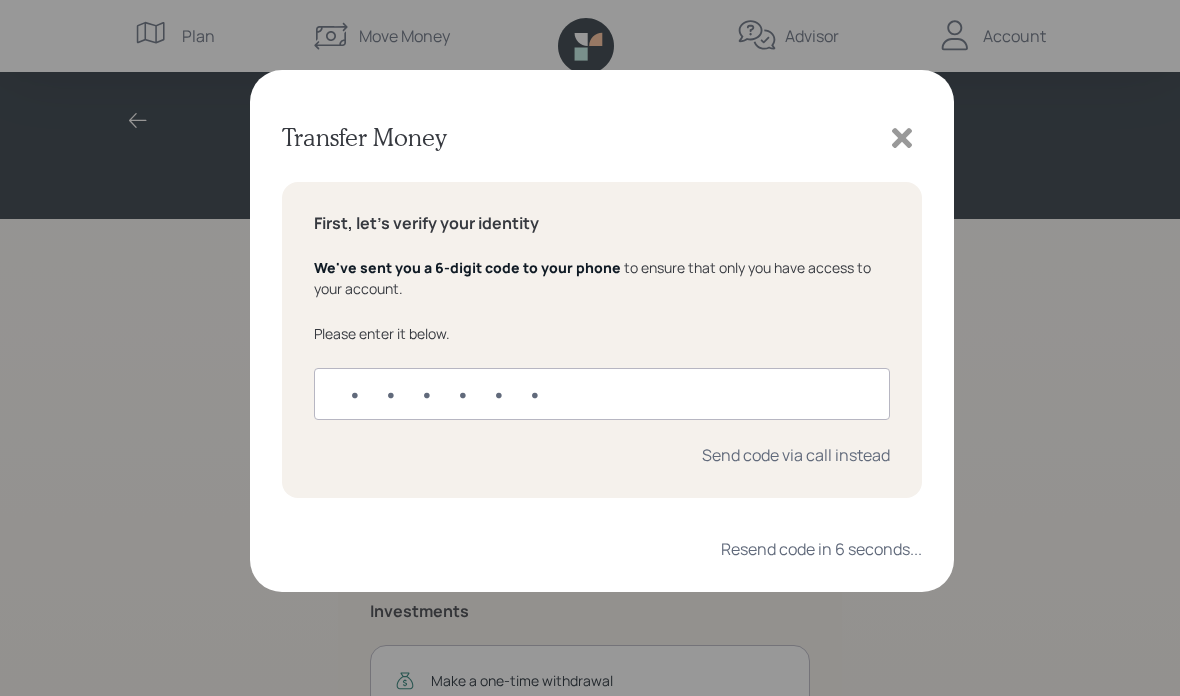 type on "468184" 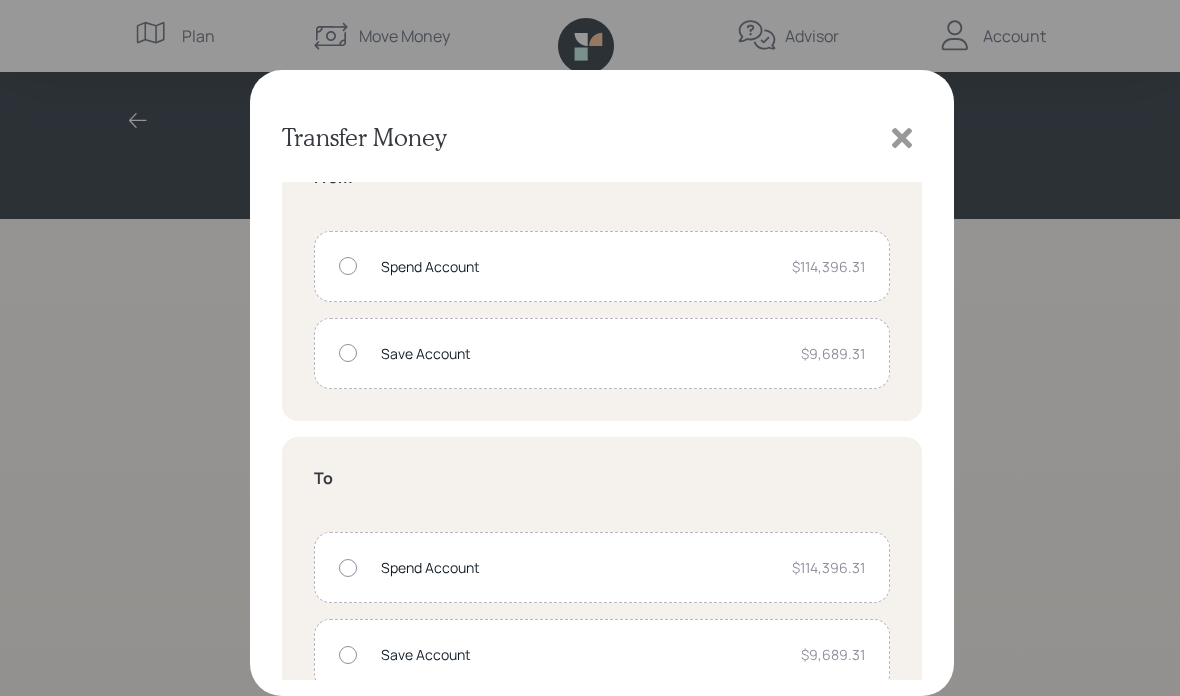 scroll, scrollTop: 39, scrollLeft: 0, axis: vertical 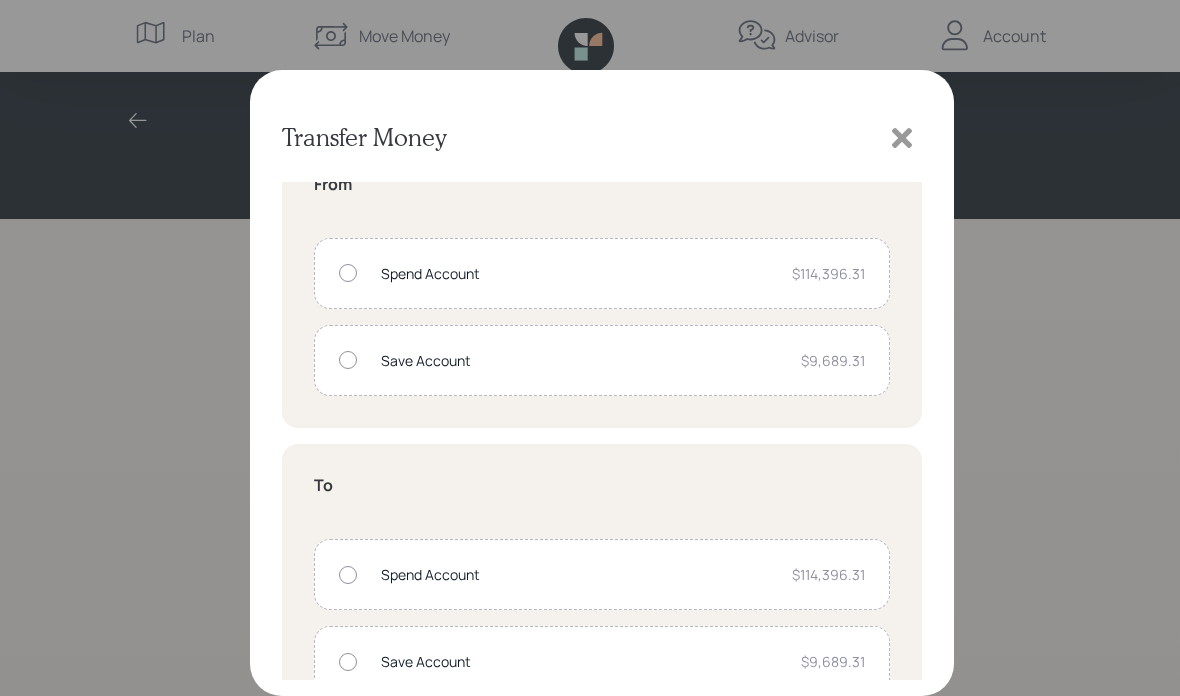 click at bounding box center (348, 273) 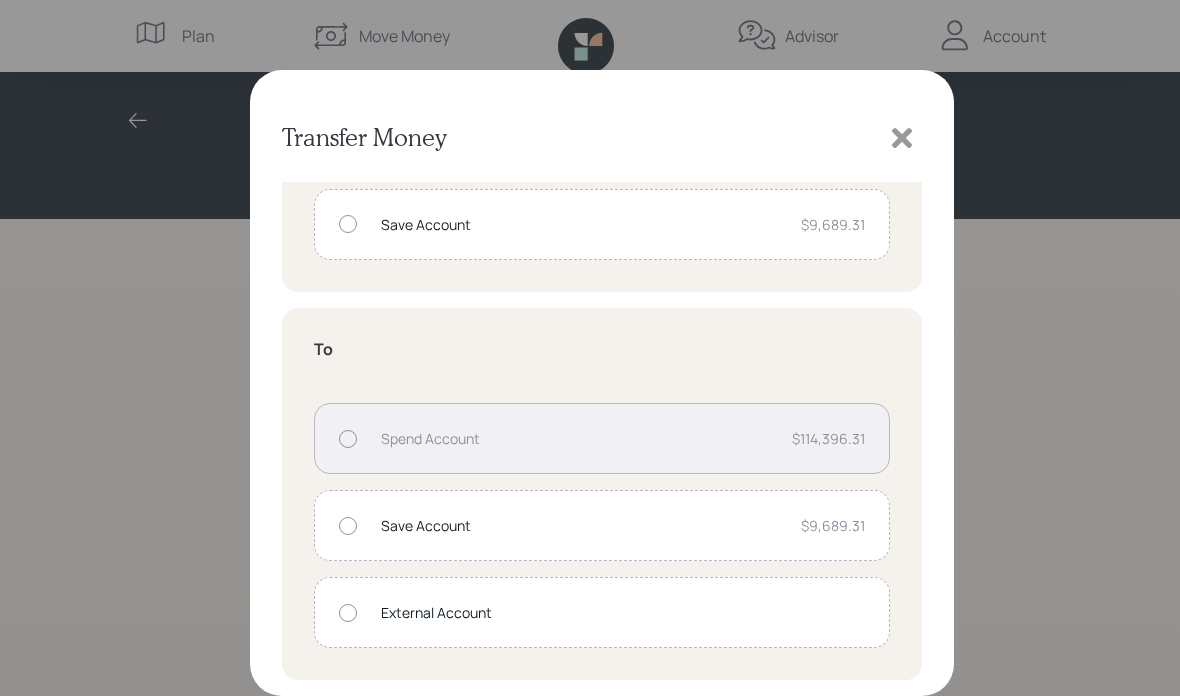 scroll, scrollTop: 175, scrollLeft: 0, axis: vertical 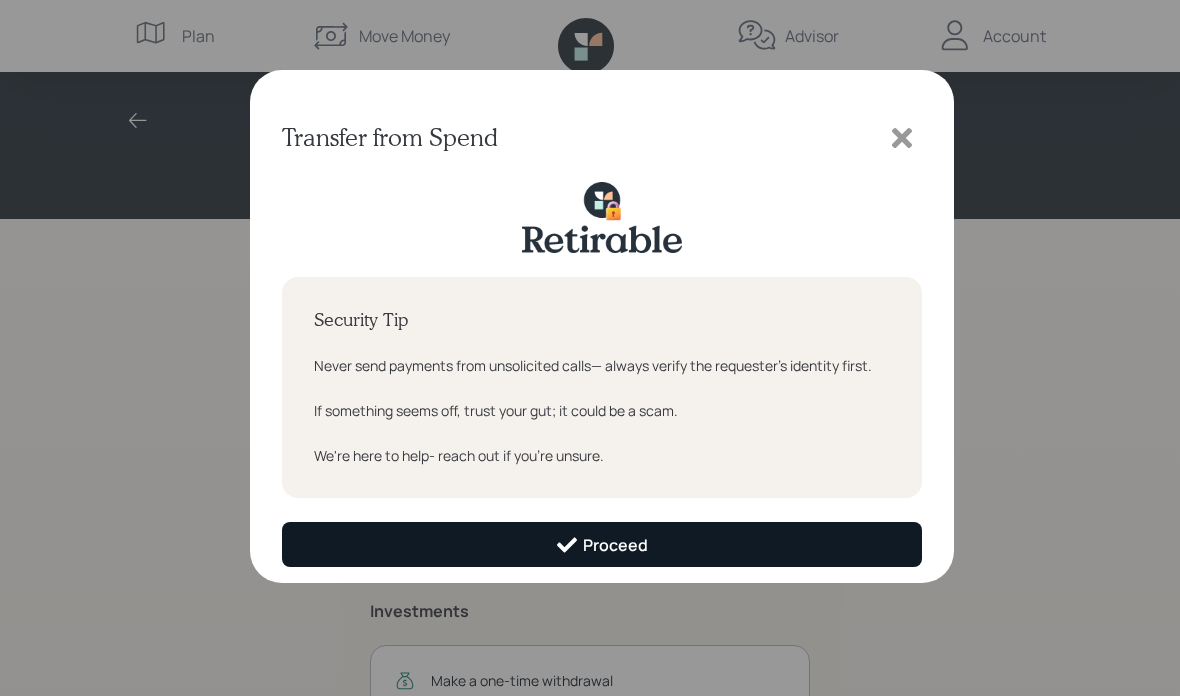 click on "Proceed" at bounding box center (602, 544) 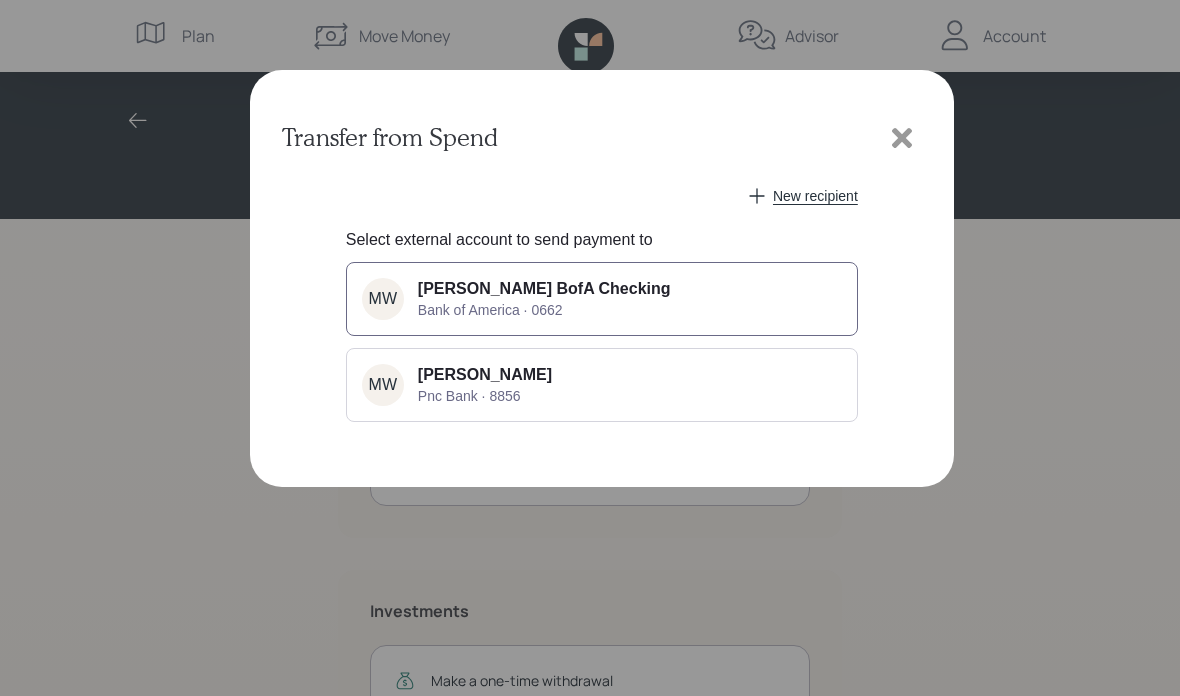 click on "[PERSON_NAME] BofA Checking Bank of America · 0662" at bounding box center [544, 299] 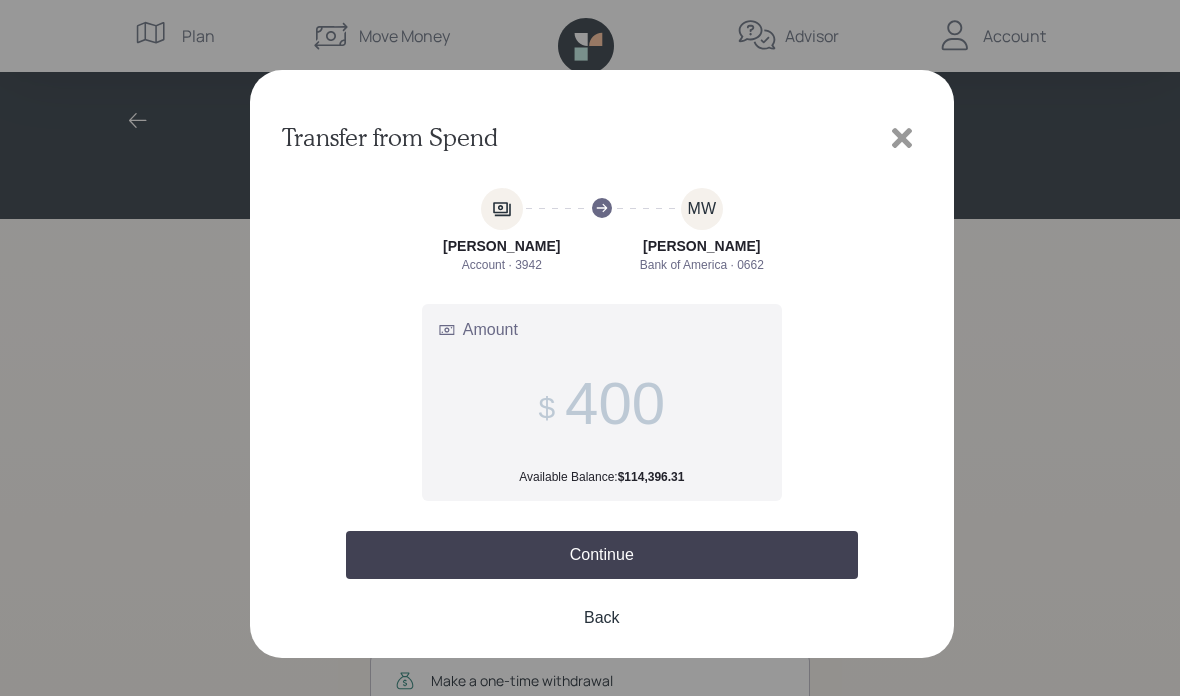 type on "4,000" 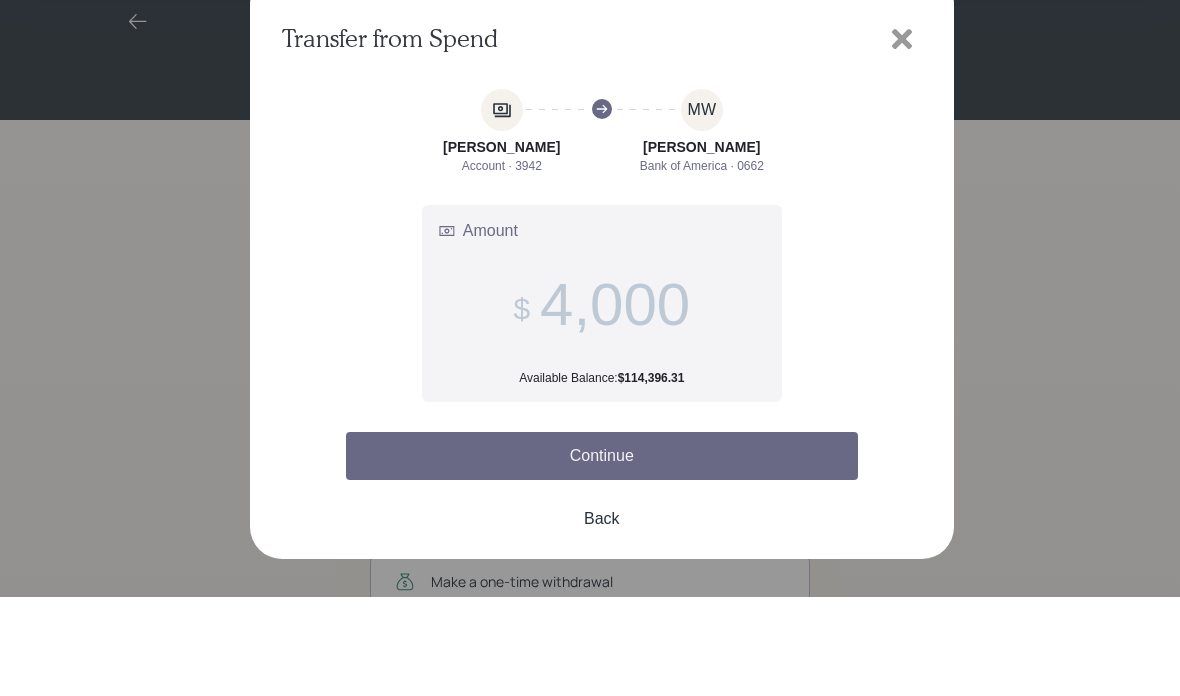 click on "Continue" at bounding box center [602, 555] 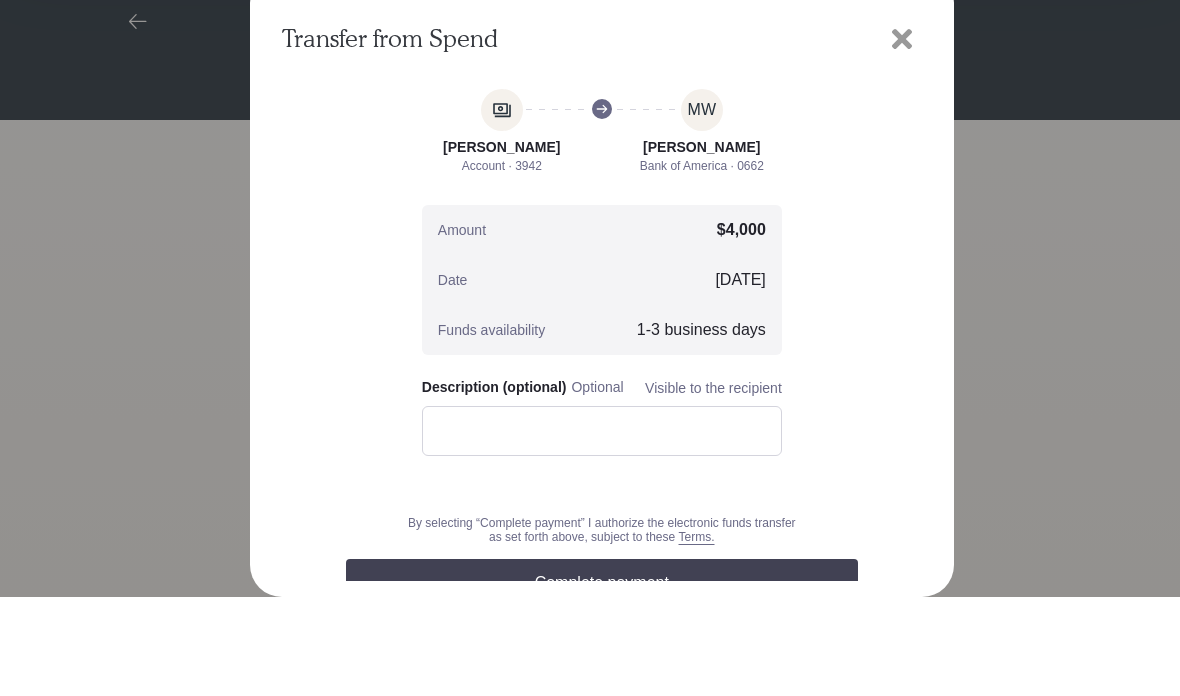 scroll, scrollTop: 83, scrollLeft: 0, axis: vertical 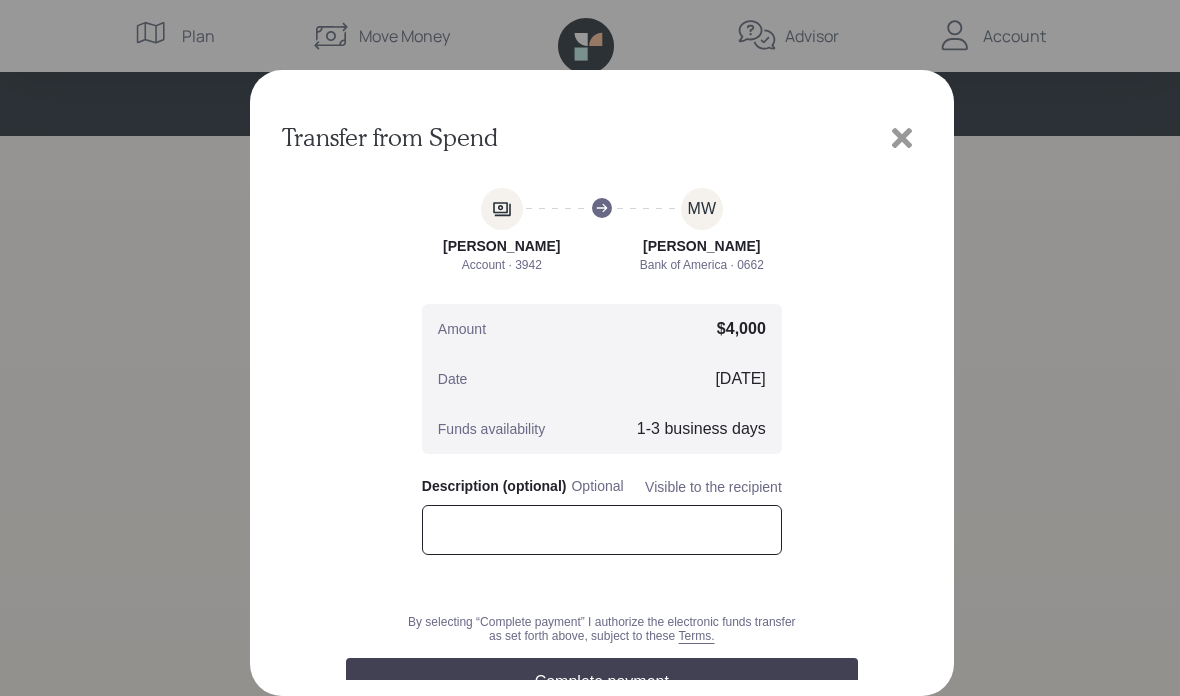 click at bounding box center (602, 530) 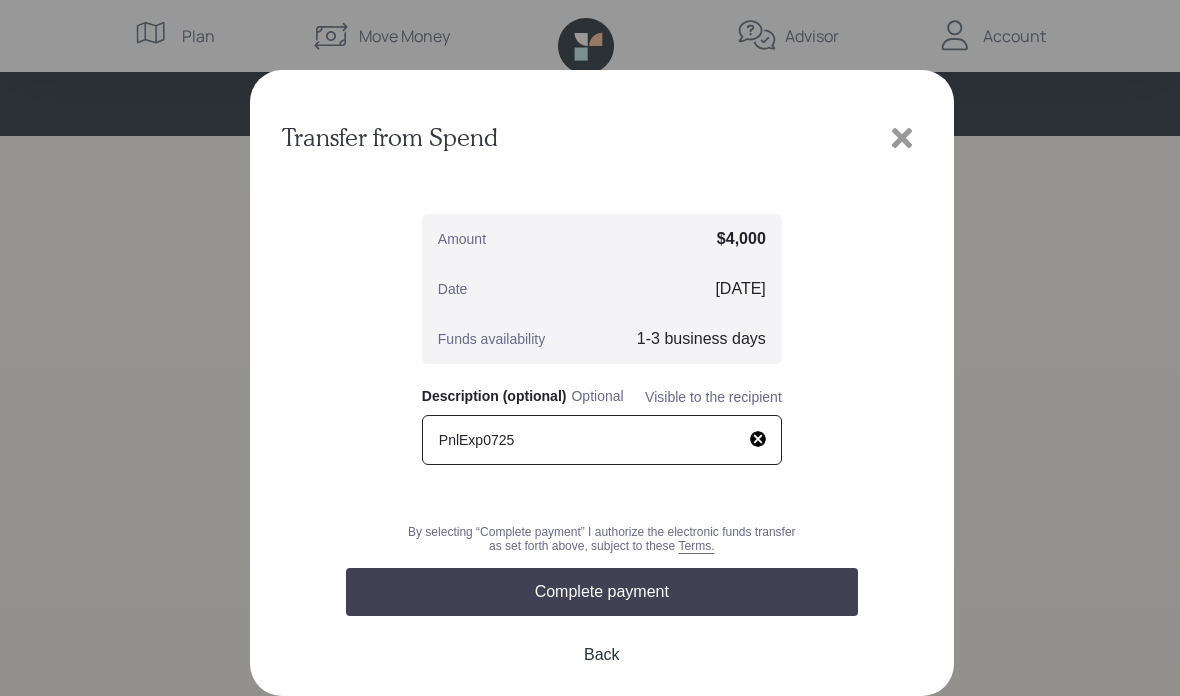 scroll, scrollTop: 106, scrollLeft: 0, axis: vertical 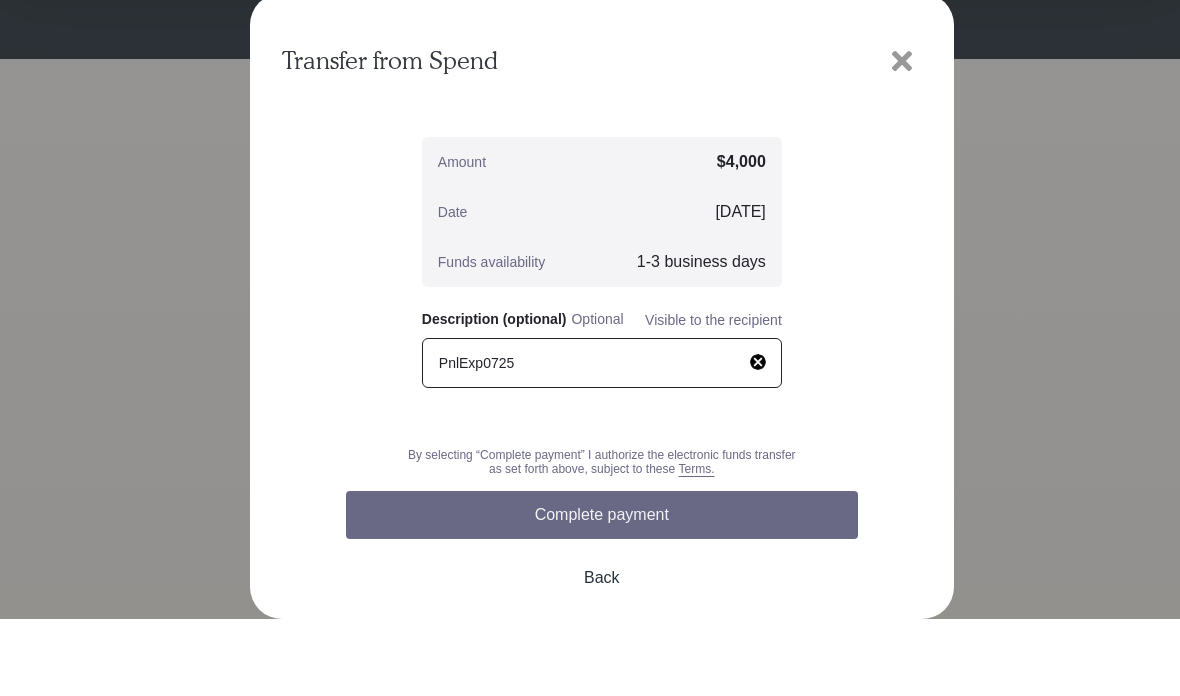 type on "PnlExp0725" 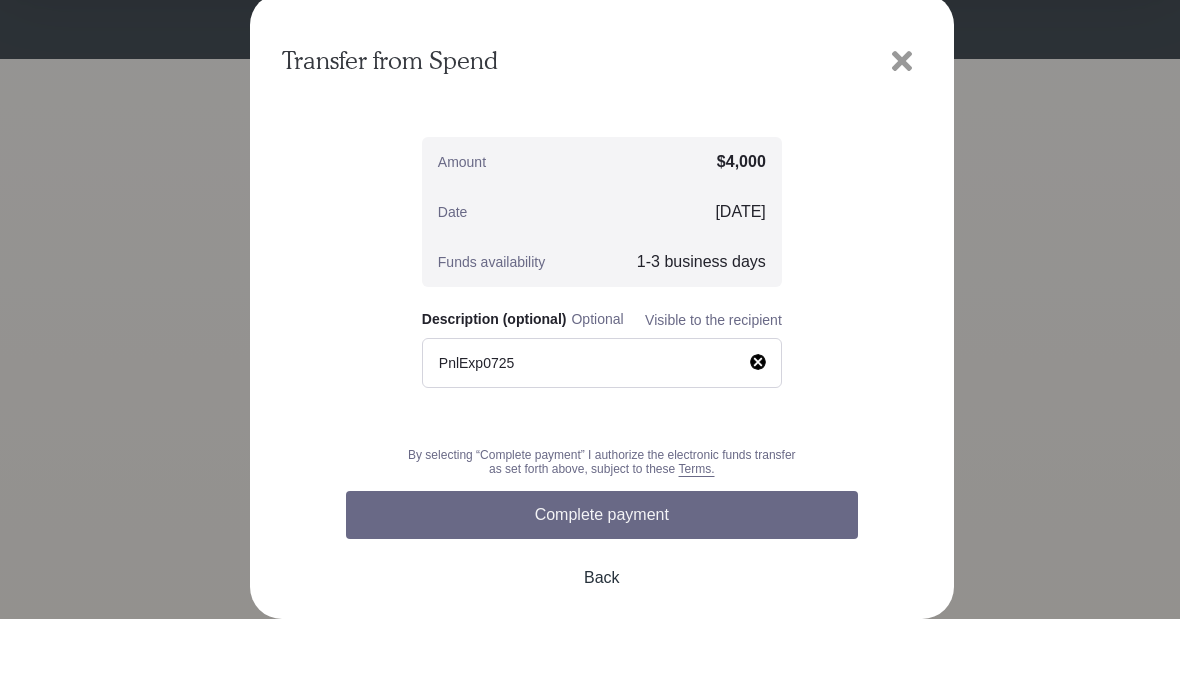 click on "Complete payment" at bounding box center [602, 592] 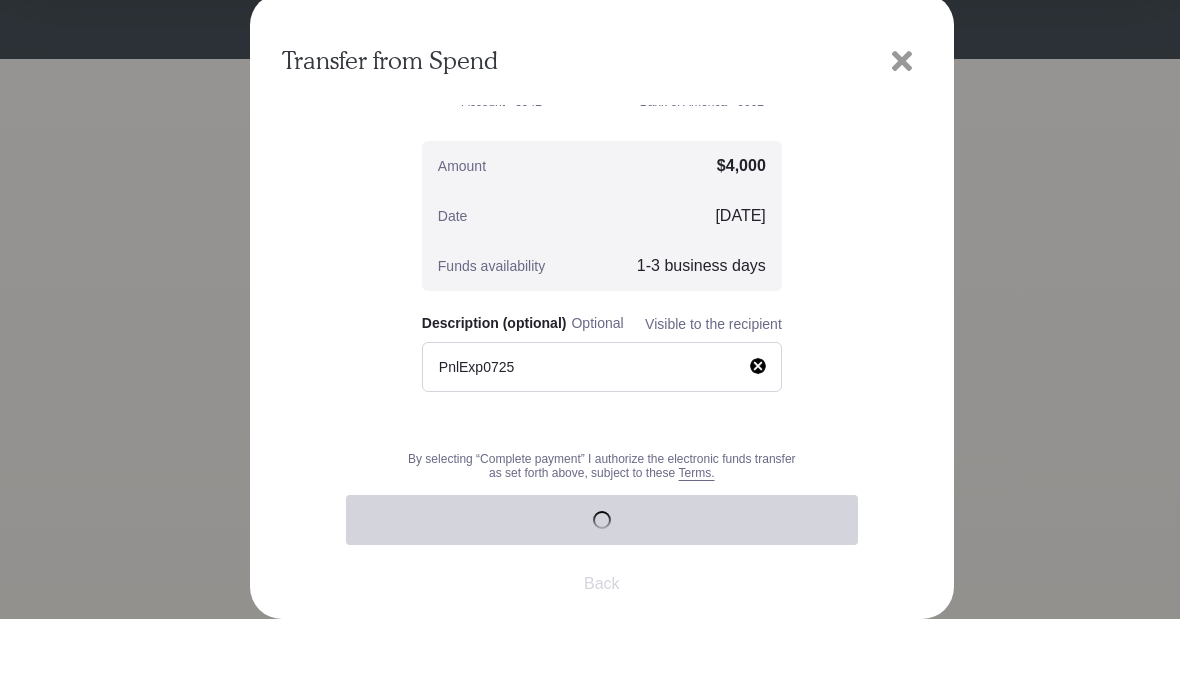 scroll, scrollTop: 0, scrollLeft: 0, axis: both 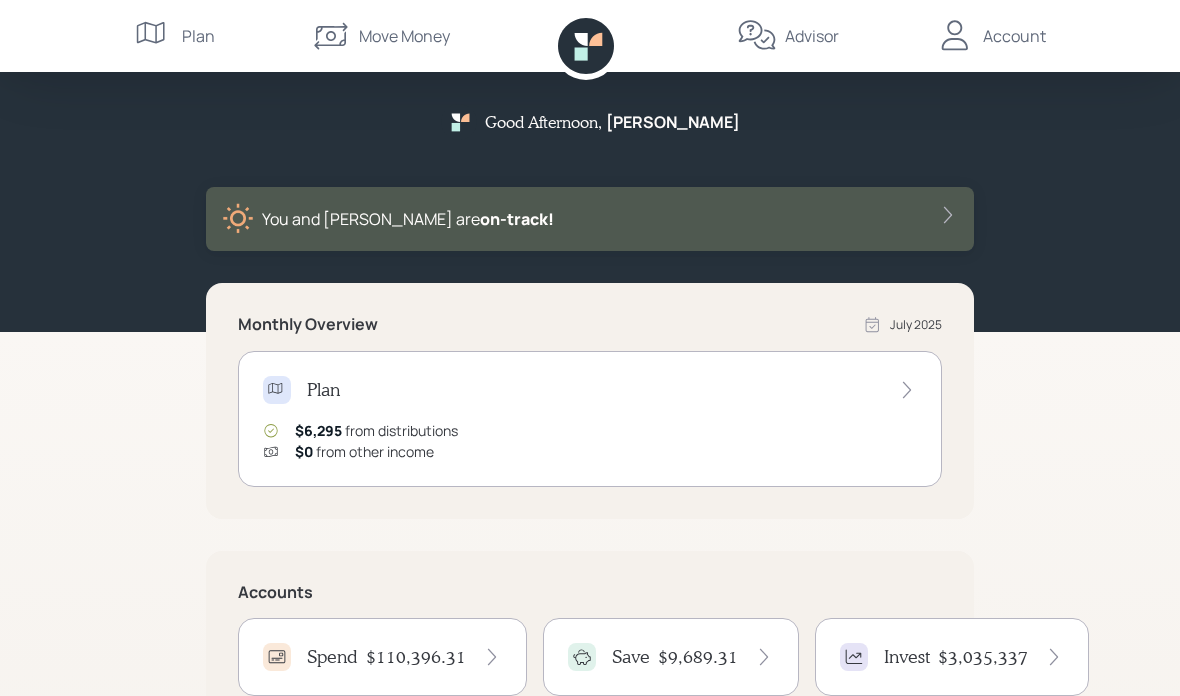click 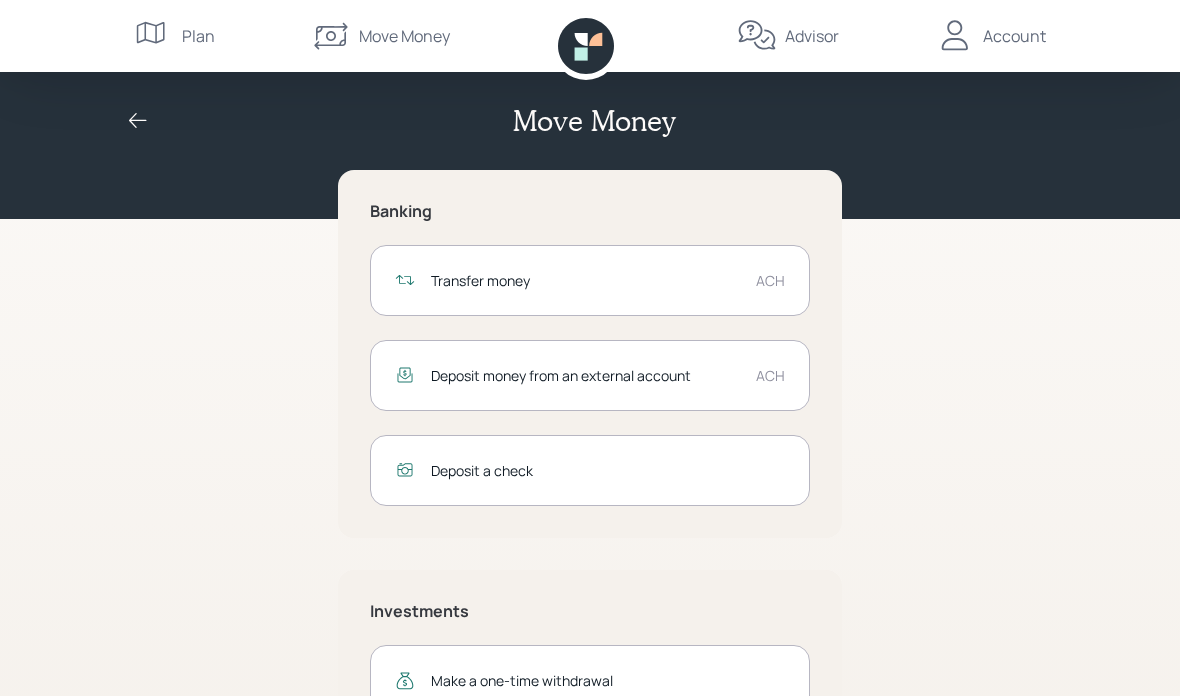 click on "Transfer money ACH" at bounding box center (590, 280) 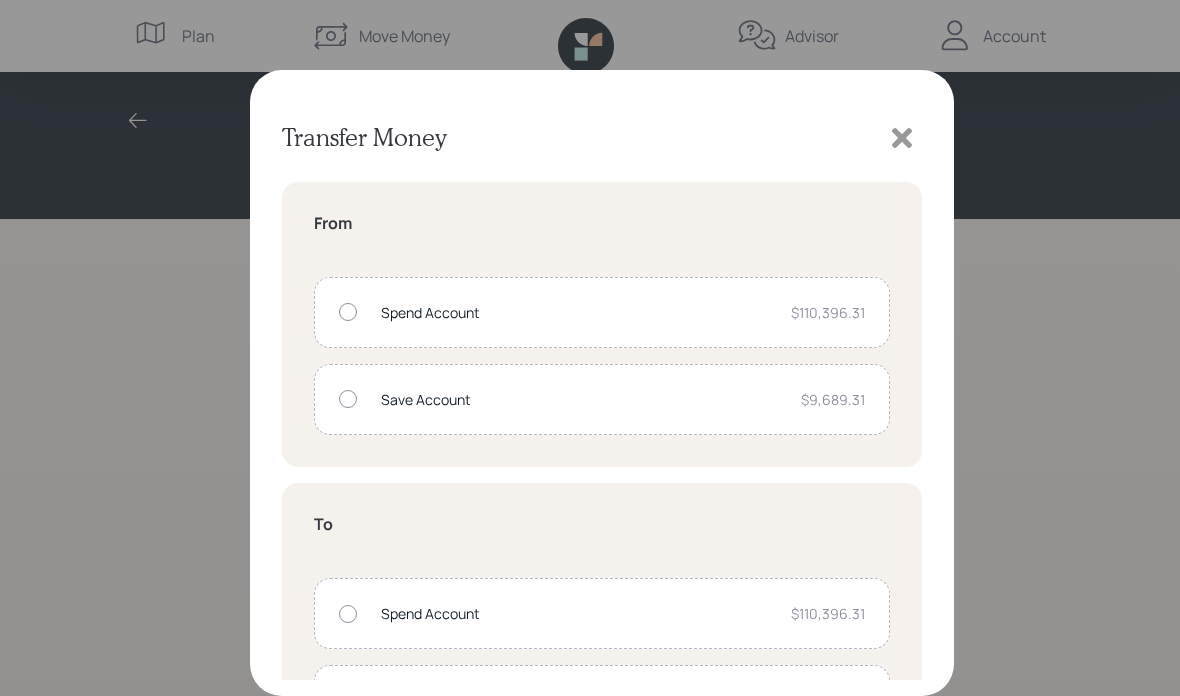 click on "Spend Account" at bounding box center [578, 312] 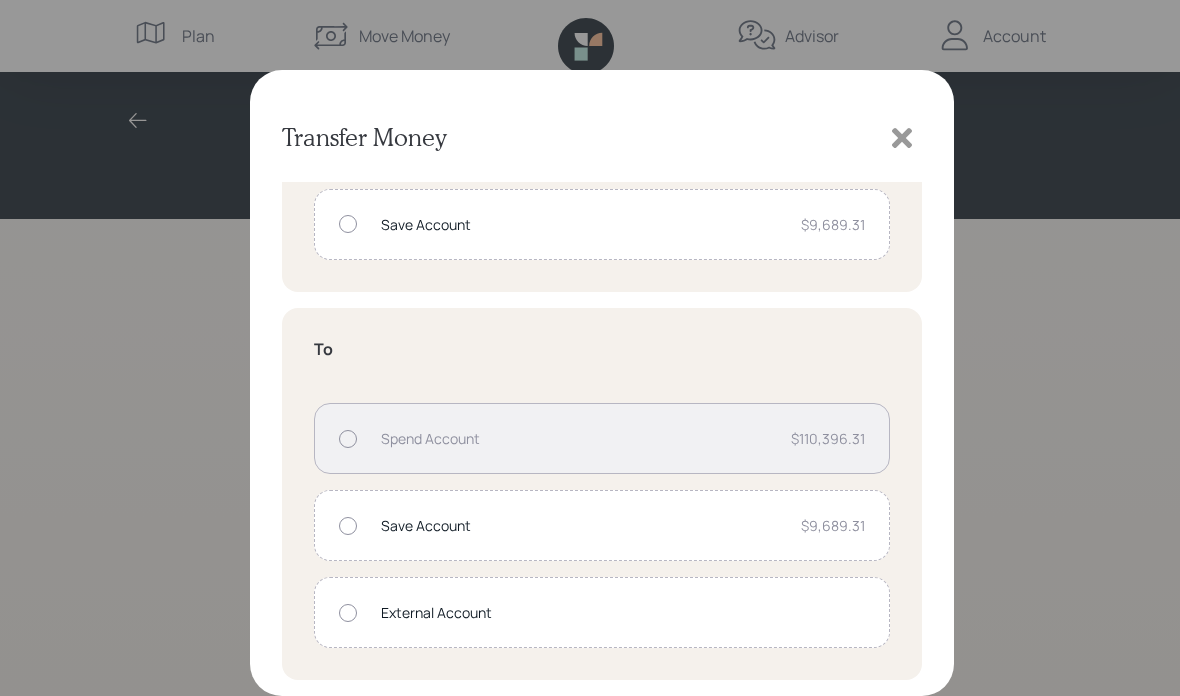 scroll, scrollTop: 175, scrollLeft: 0, axis: vertical 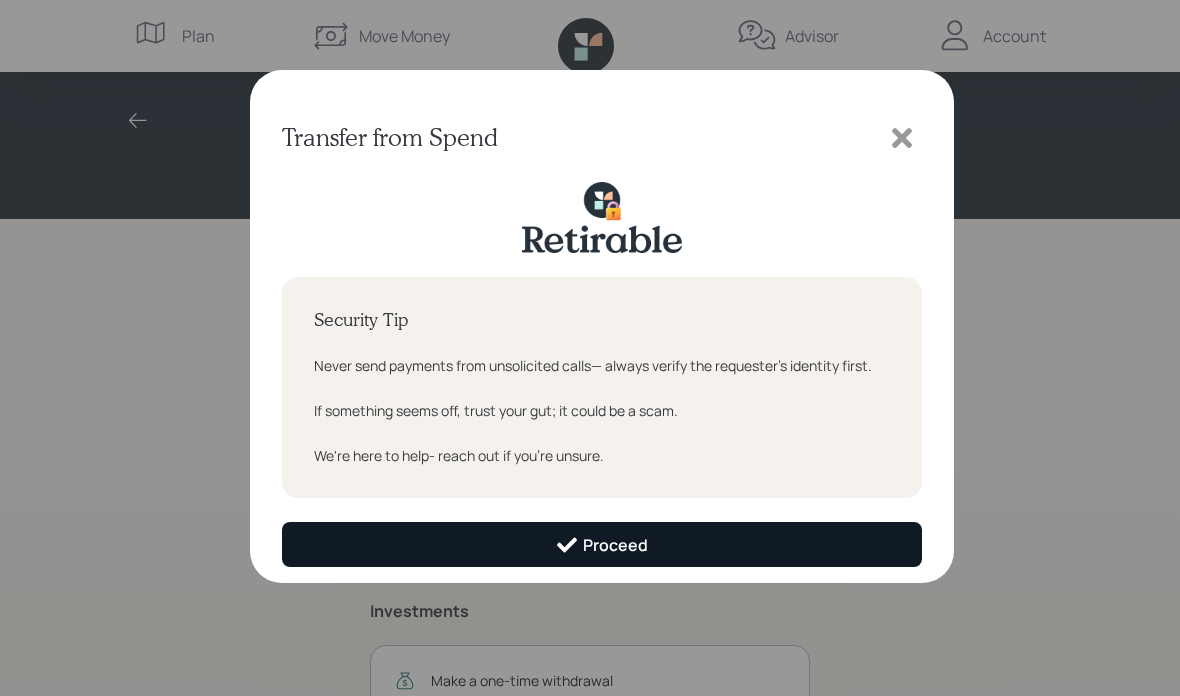 click on "Proceed" at bounding box center [602, 544] 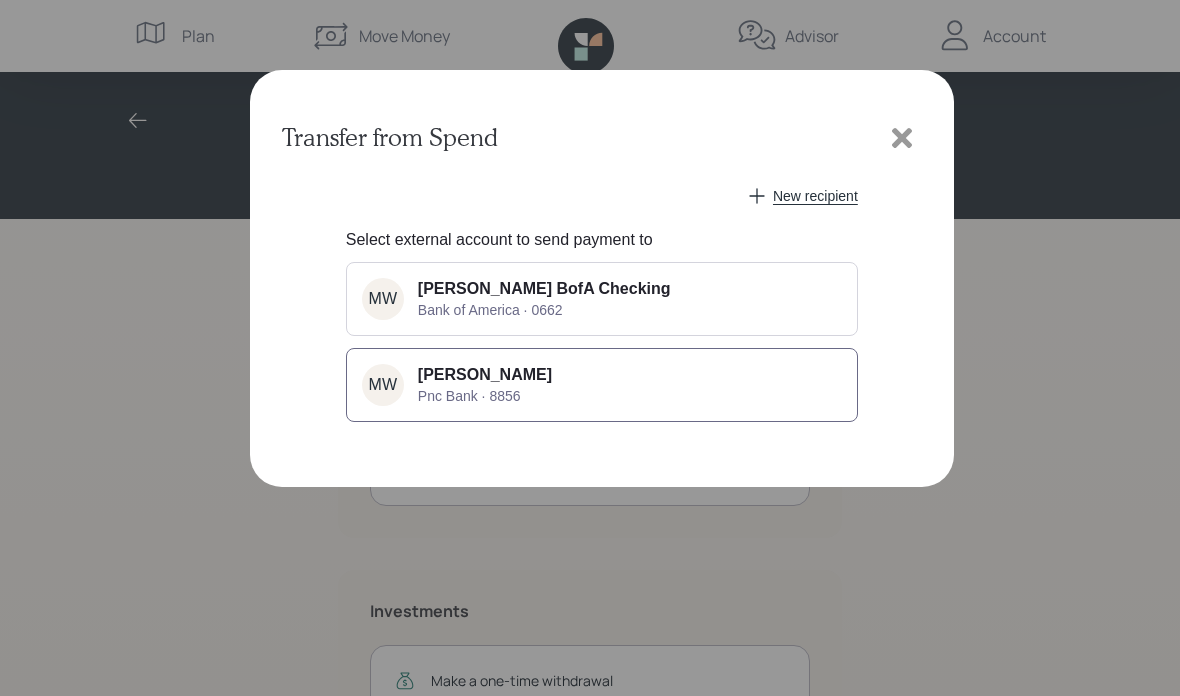 click on "MW [PERSON_NAME] Pnc Bank · 8856" at bounding box center [602, 385] 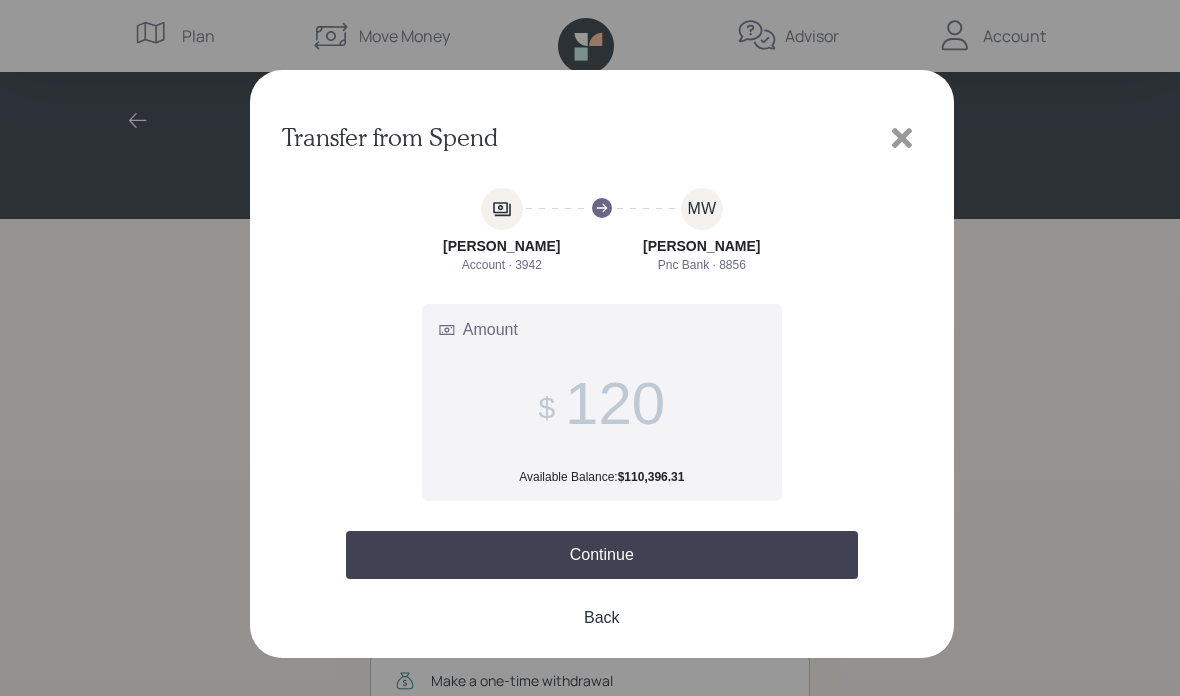 type on "1,200" 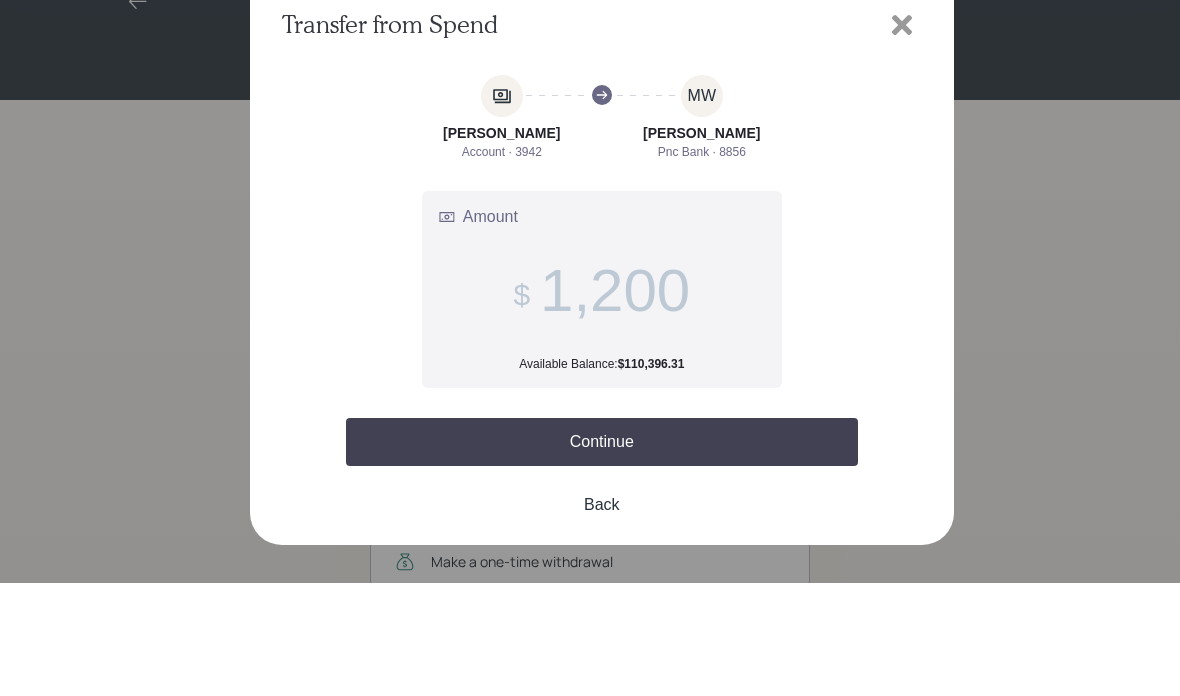 scroll, scrollTop: 6, scrollLeft: 0, axis: vertical 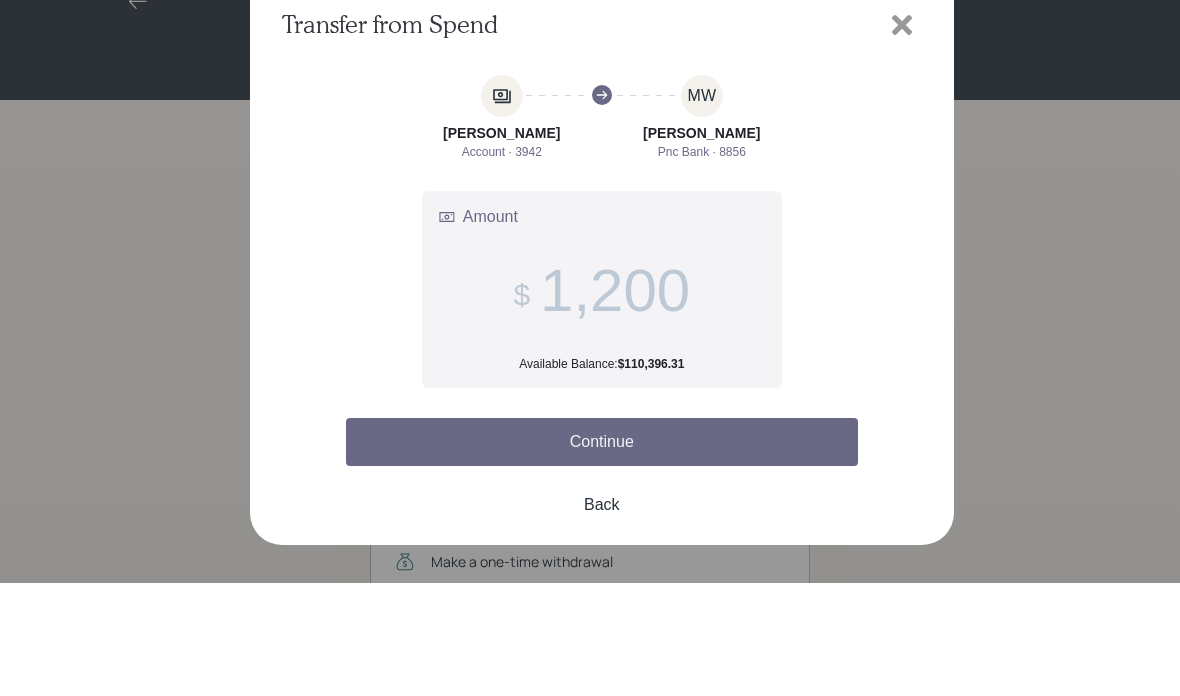 click on "Continue" at bounding box center (602, 555) 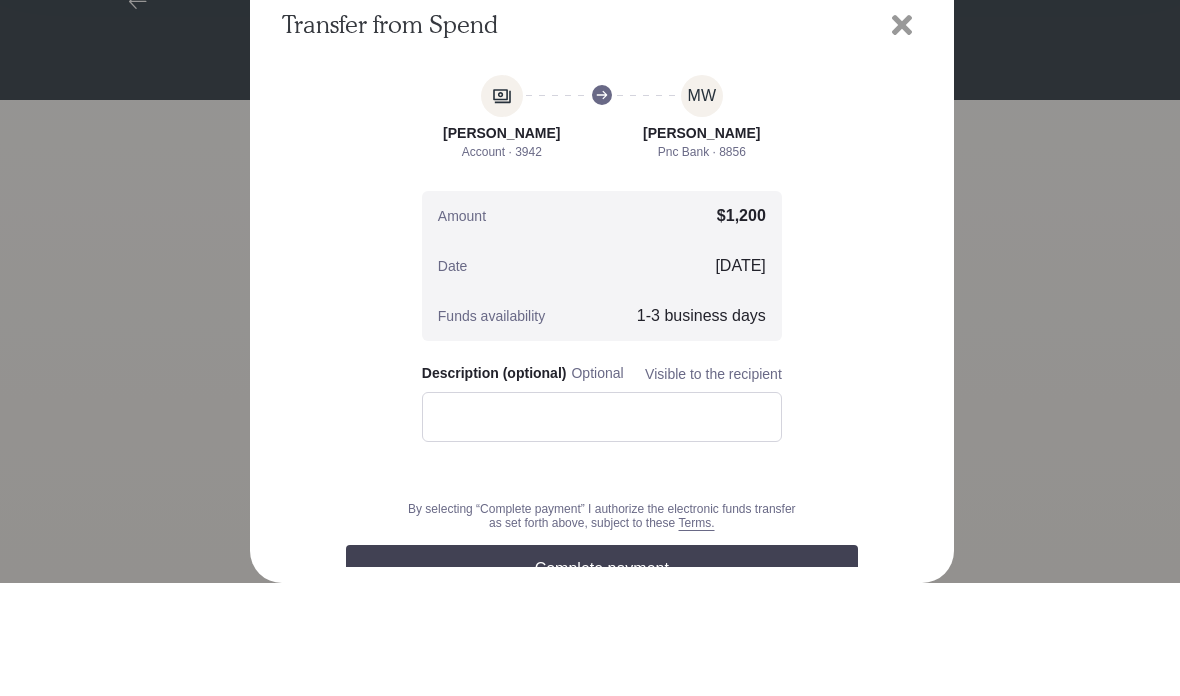 scroll, scrollTop: 83, scrollLeft: 0, axis: vertical 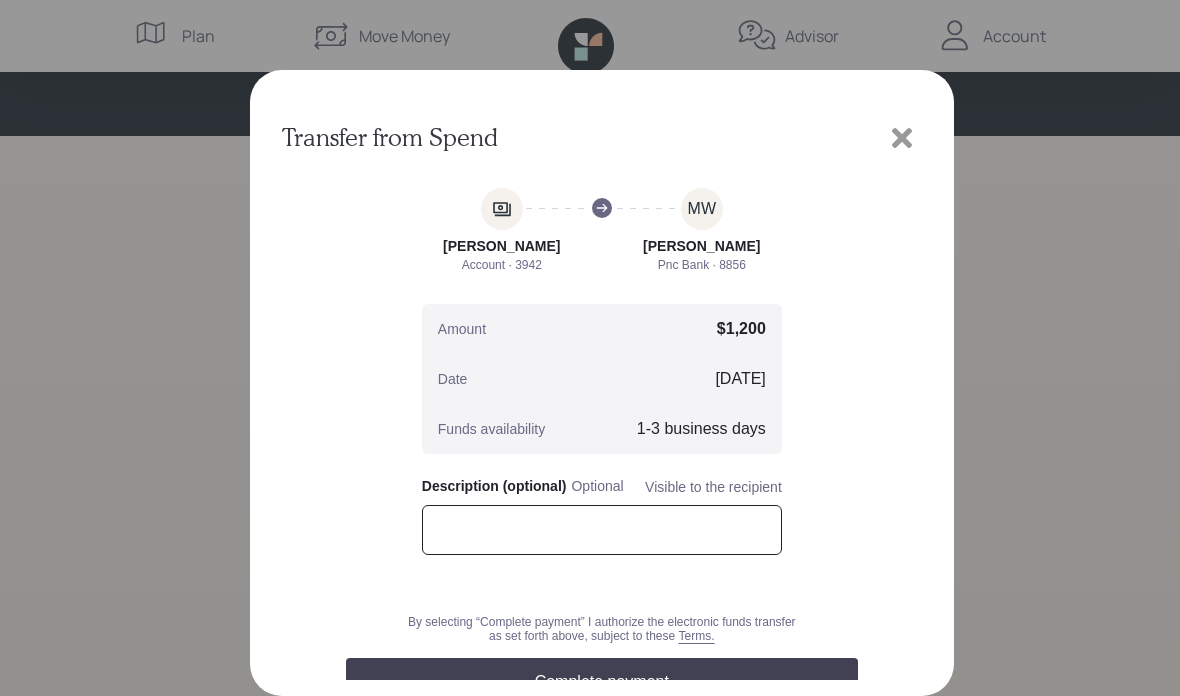 click at bounding box center [602, 530] 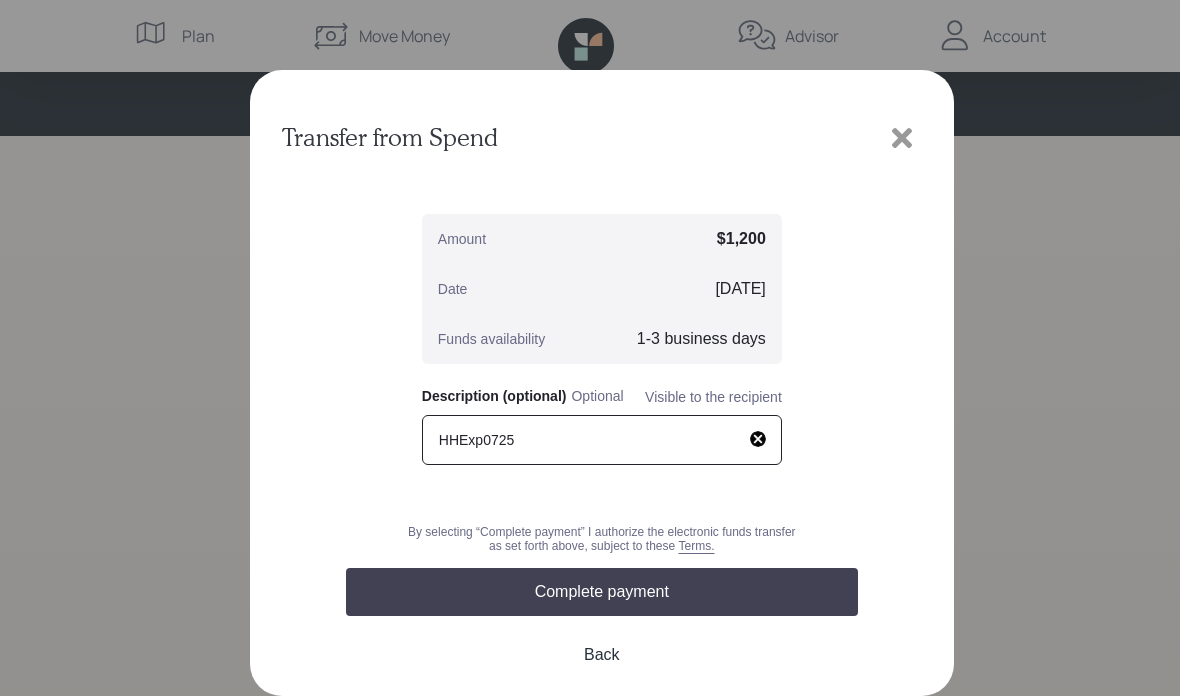 scroll, scrollTop: 106, scrollLeft: 0, axis: vertical 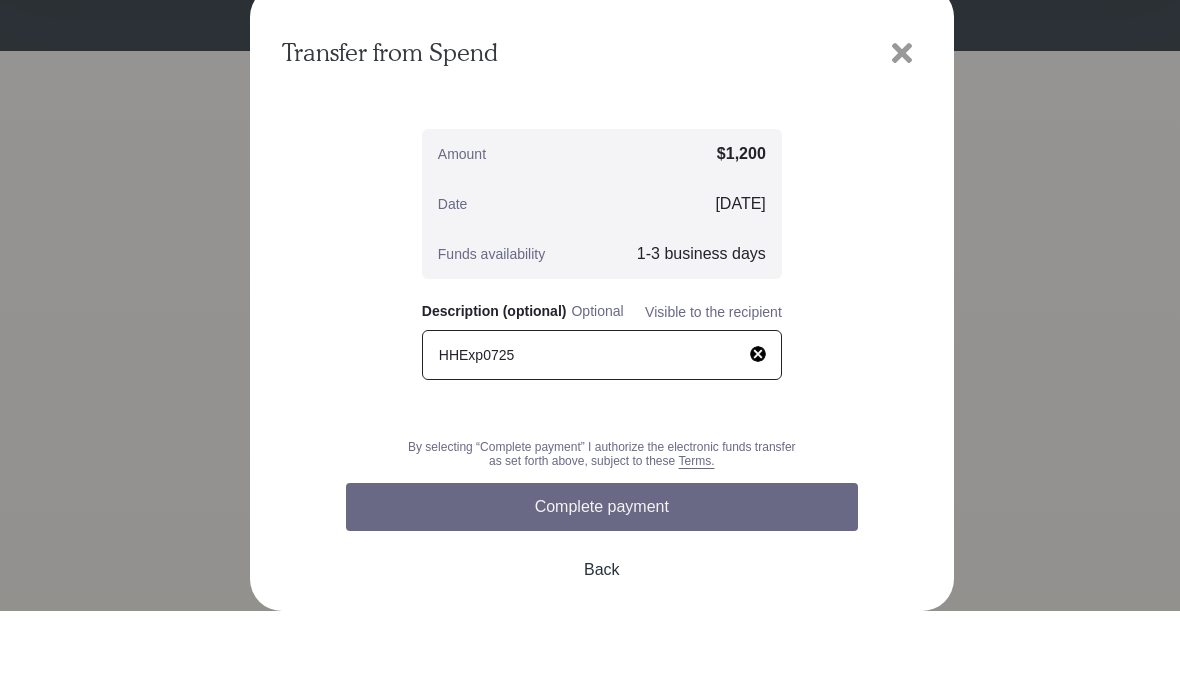 type on "HHExp0725" 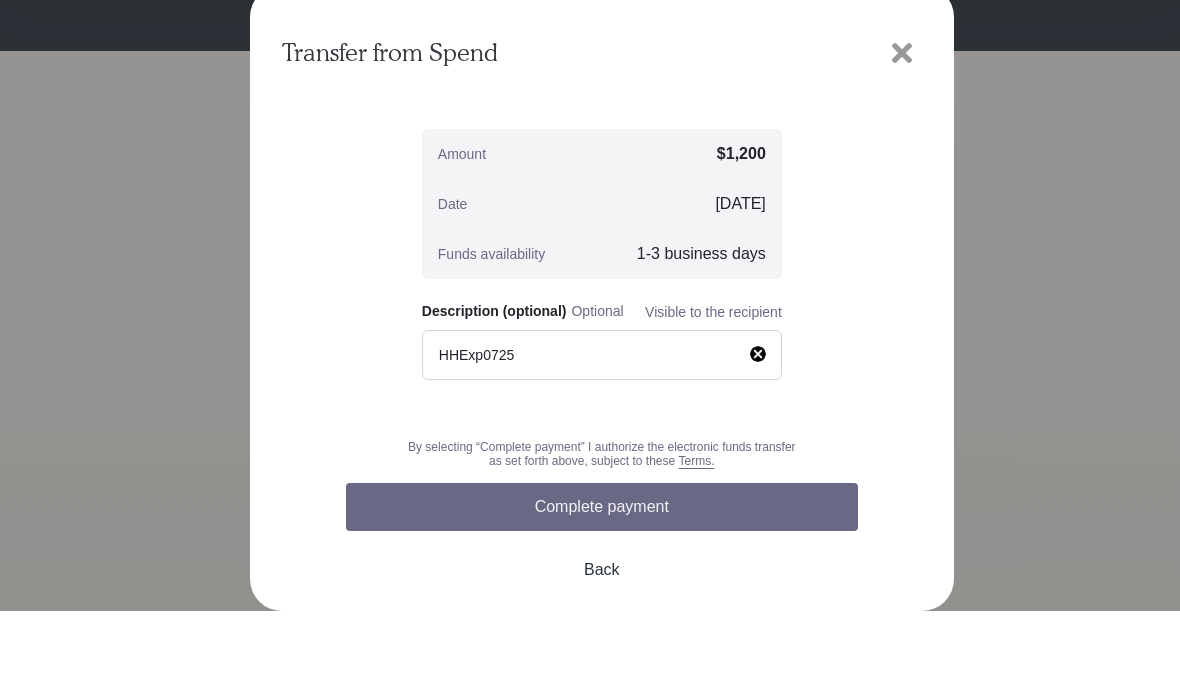 click on "Complete payment" at bounding box center [602, 592] 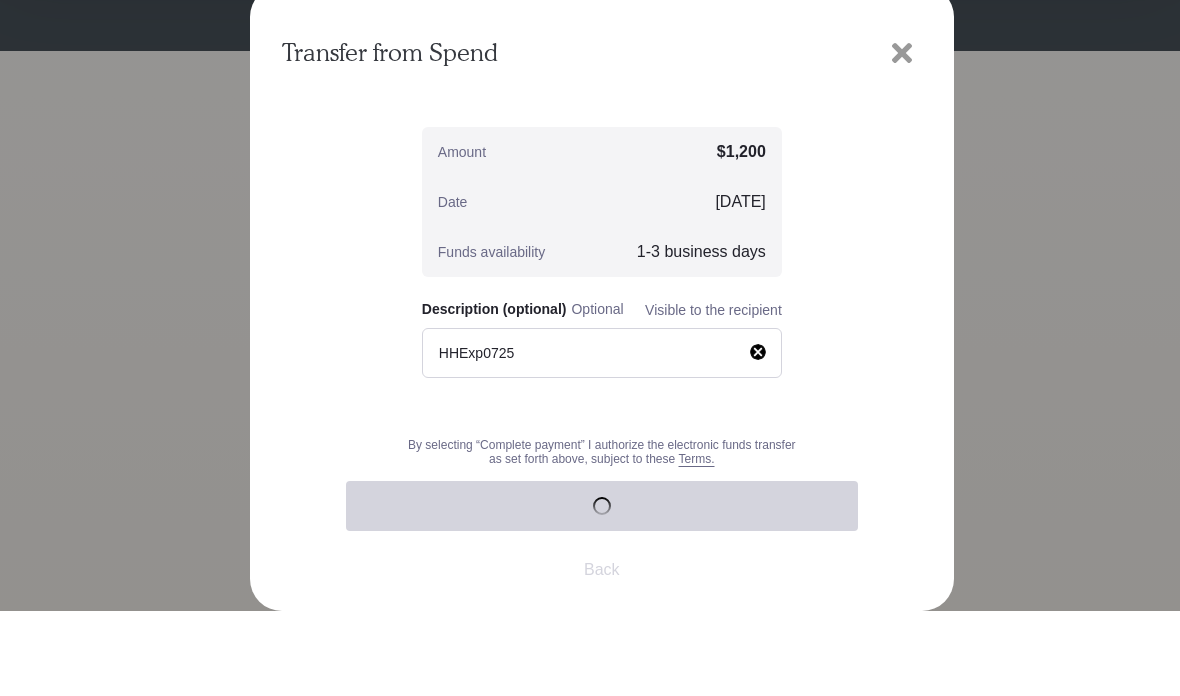 scroll, scrollTop: 86, scrollLeft: 0, axis: vertical 